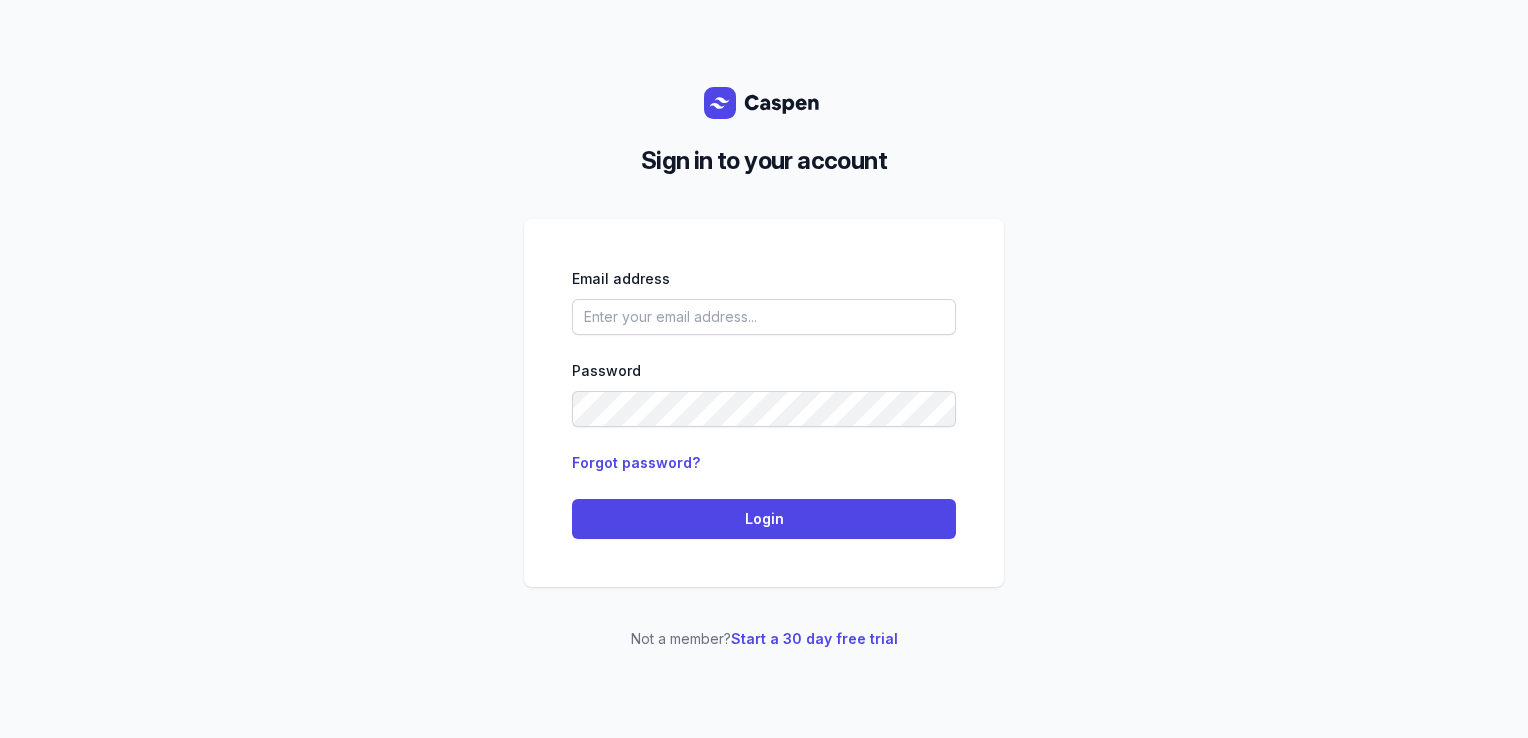 scroll, scrollTop: 0, scrollLeft: 0, axis: both 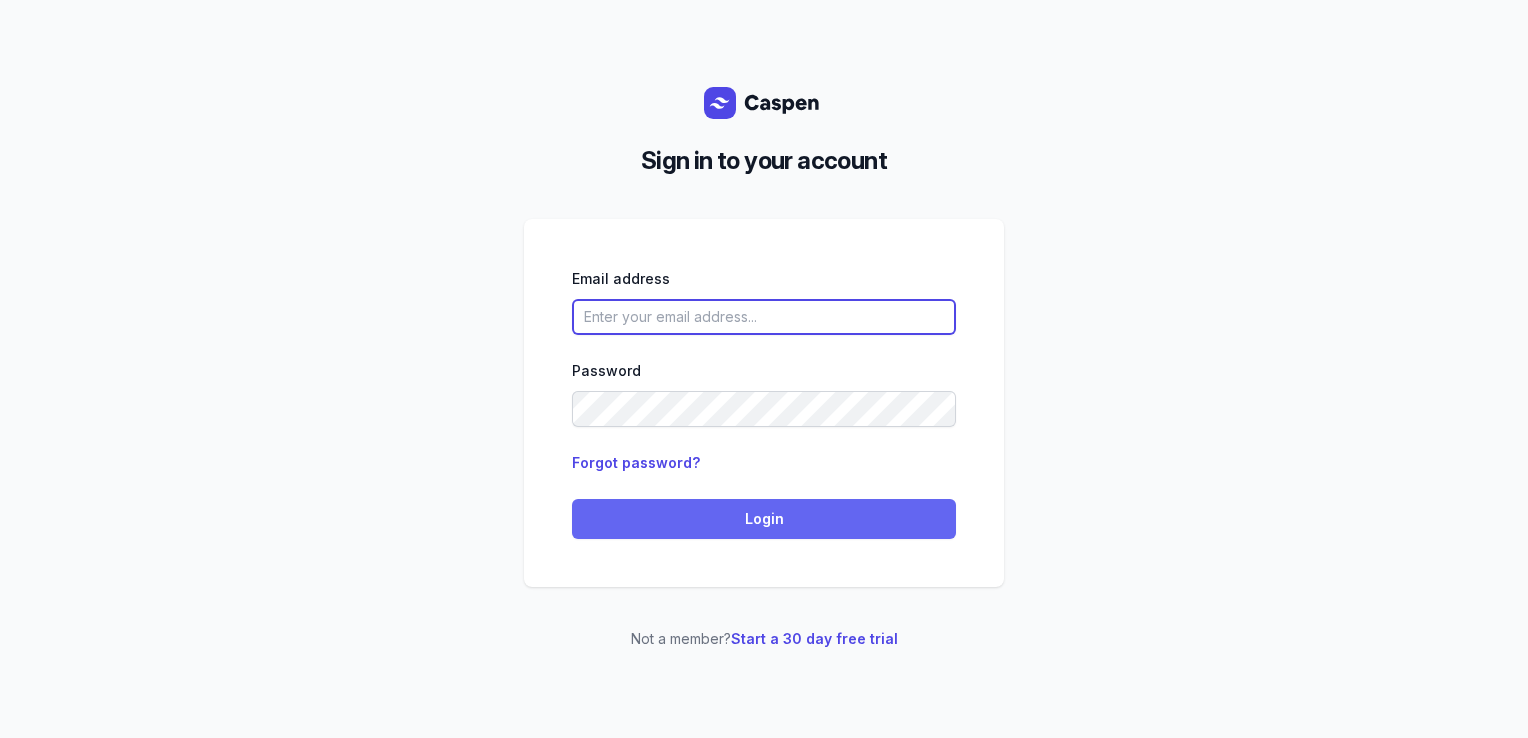 type on "[EMAIL]" 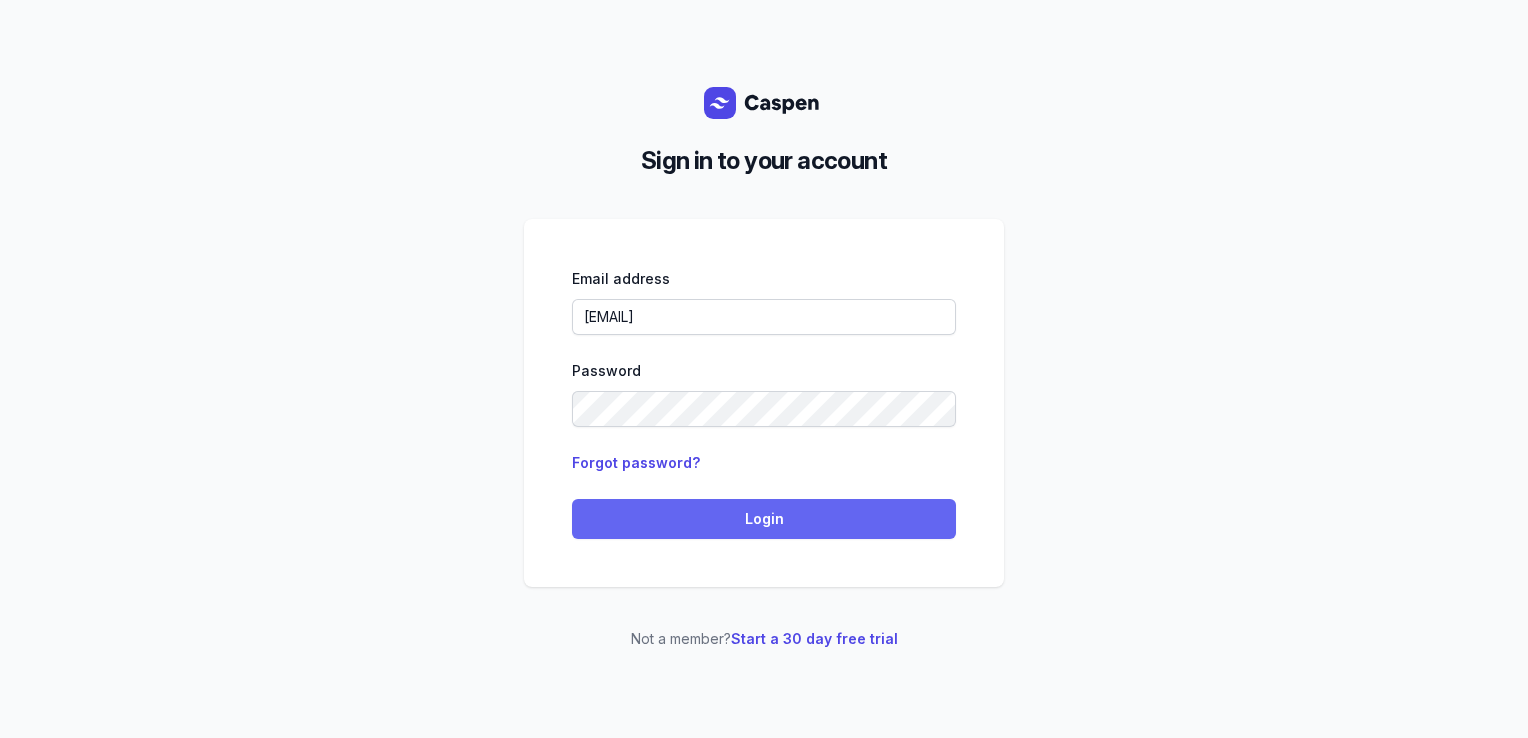 click on "Login" at bounding box center [764, 519] 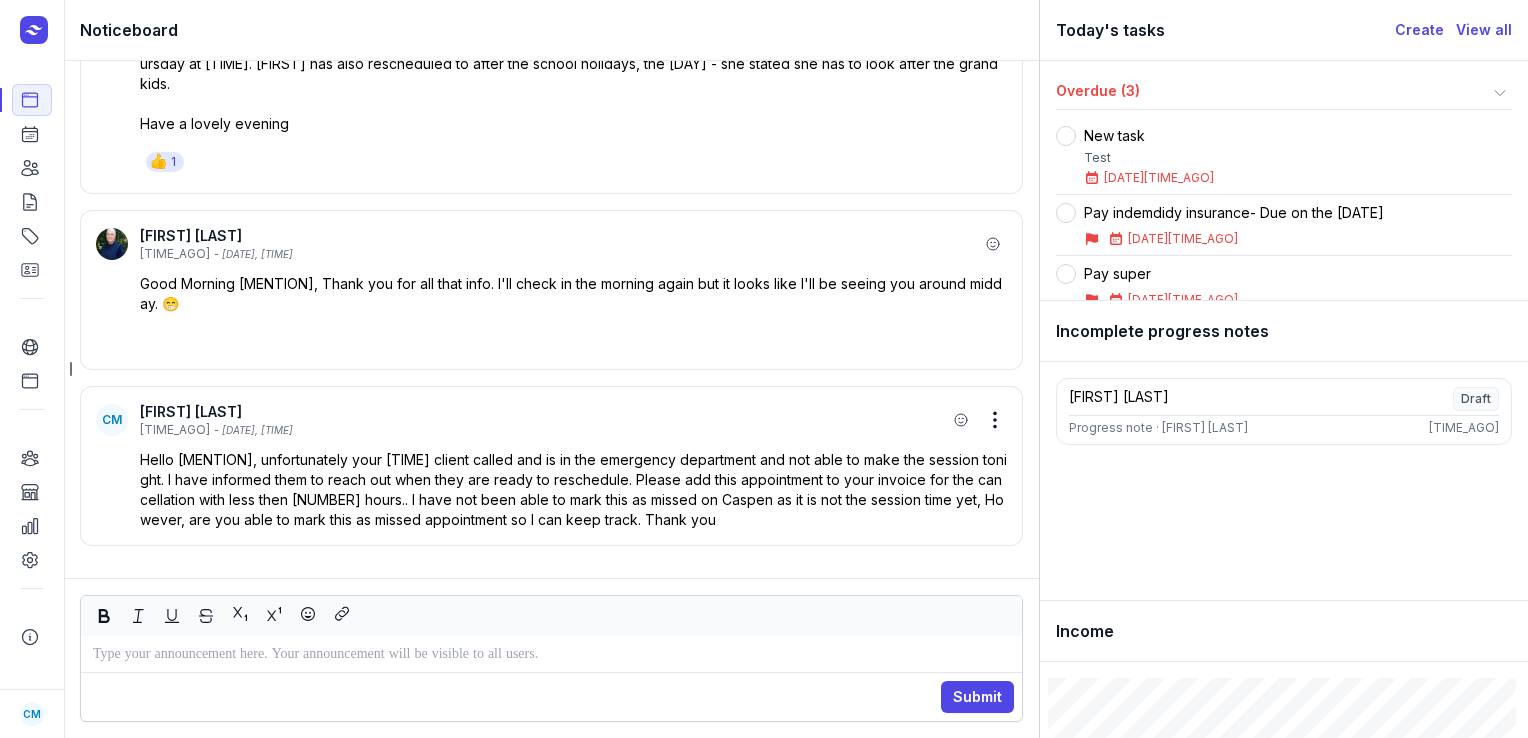 scroll, scrollTop: 0, scrollLeft: 0, axis: both 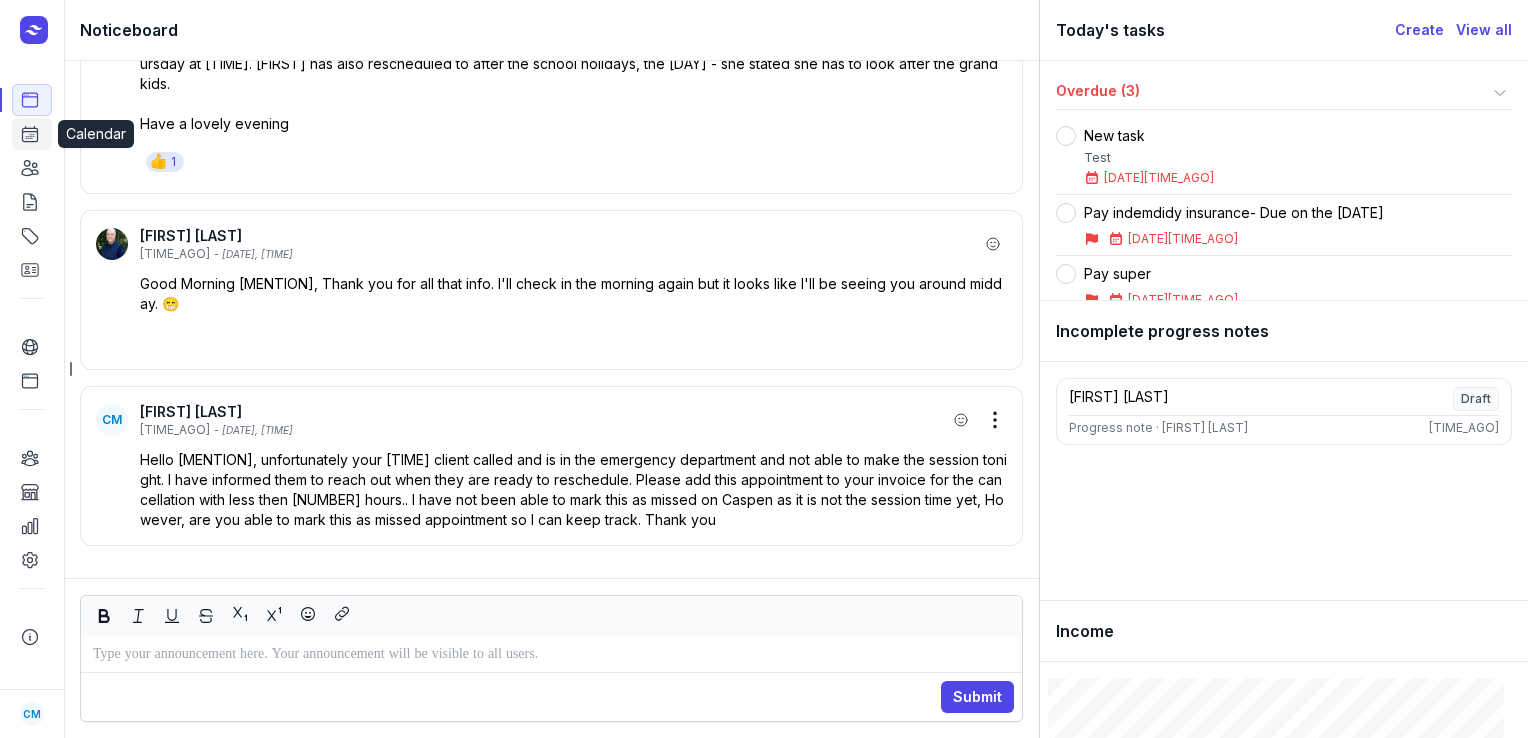 click 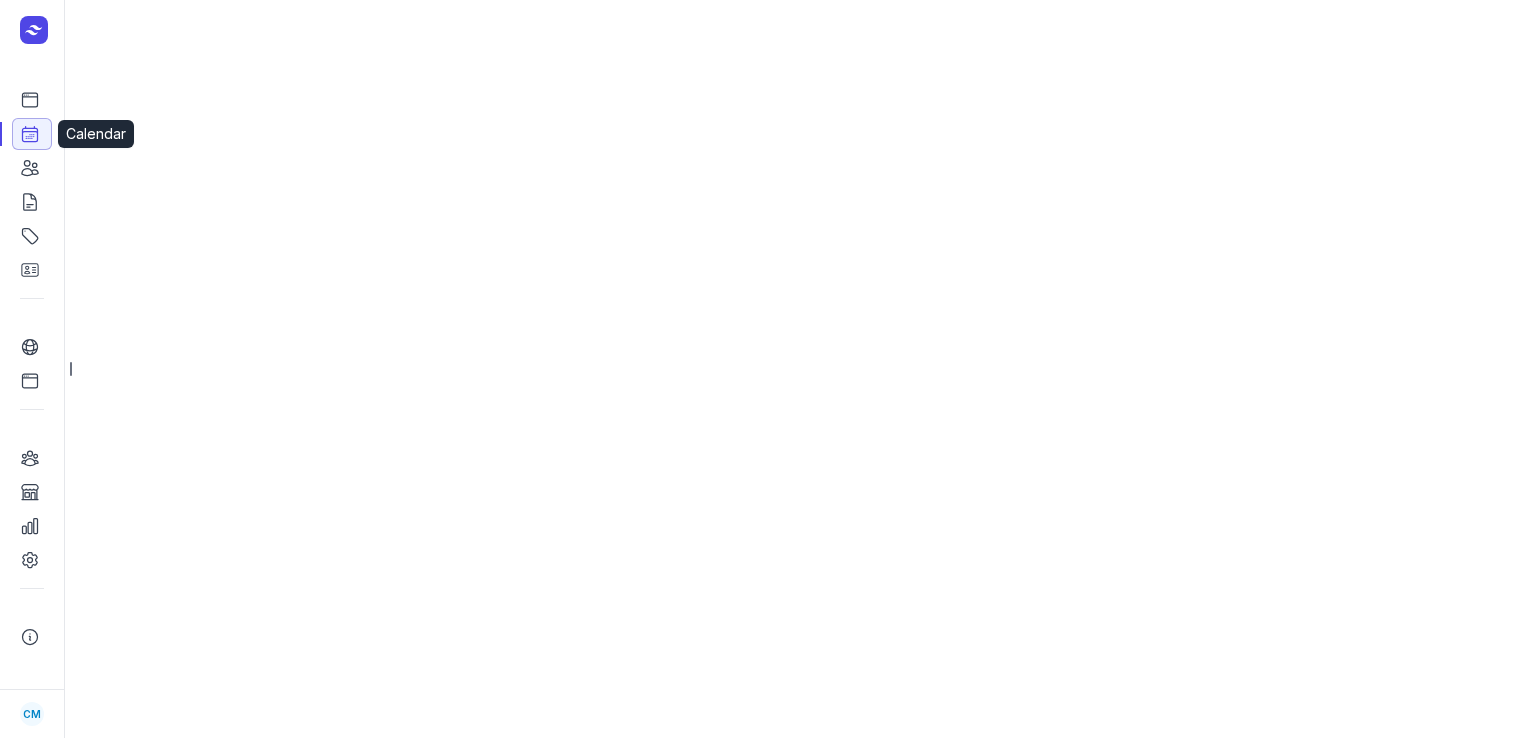 select on "week" 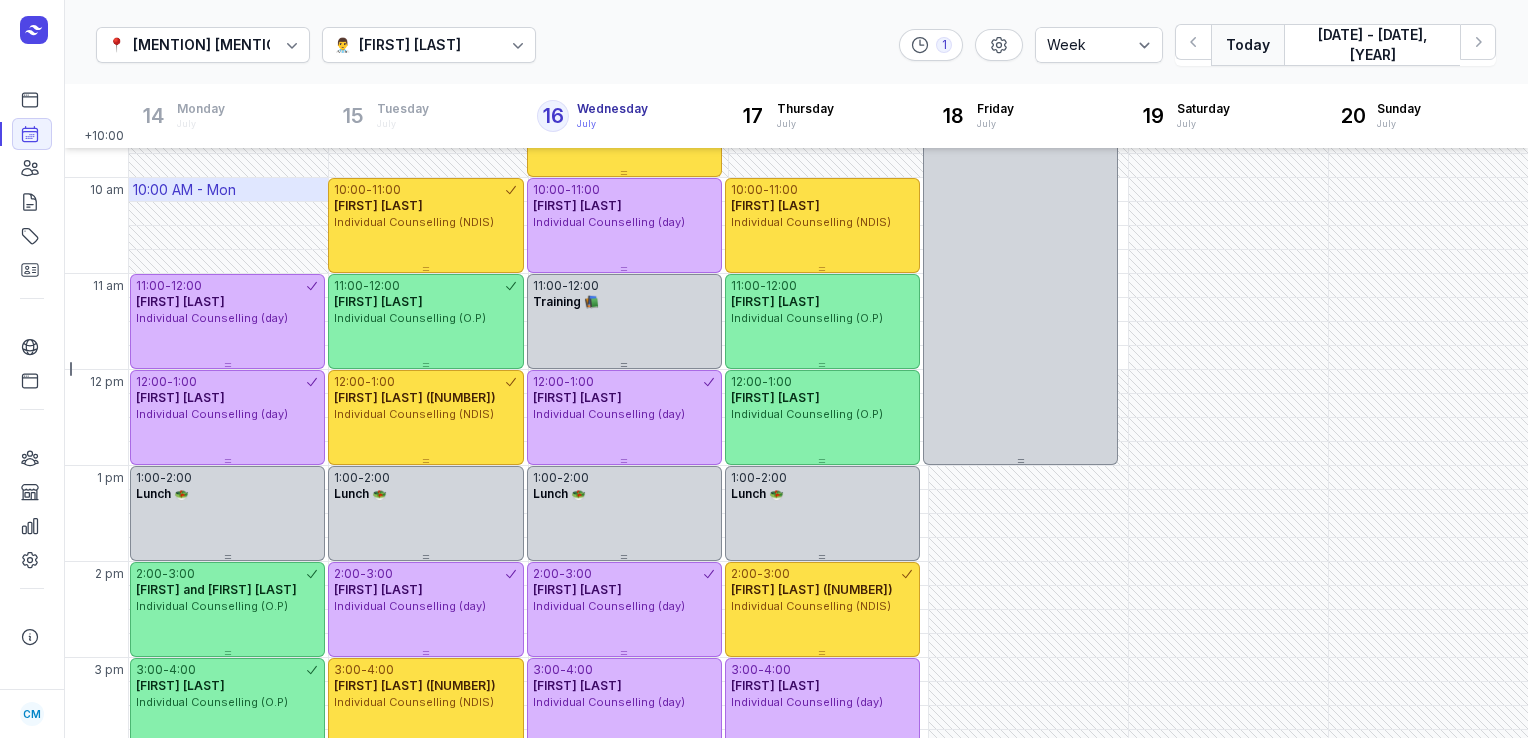 scroll, scrollTop: 140, scrollLeft: 0, axis: vertical 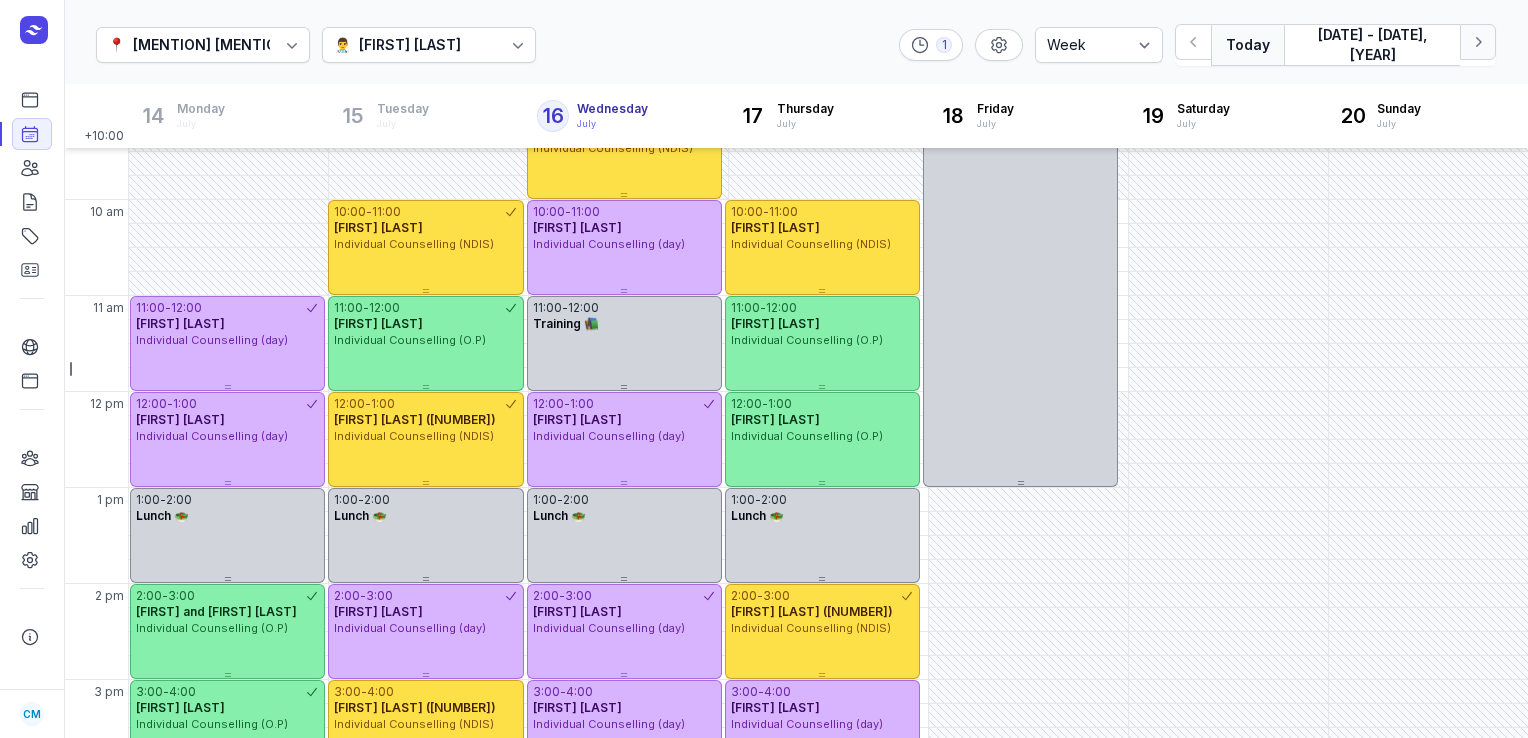 click 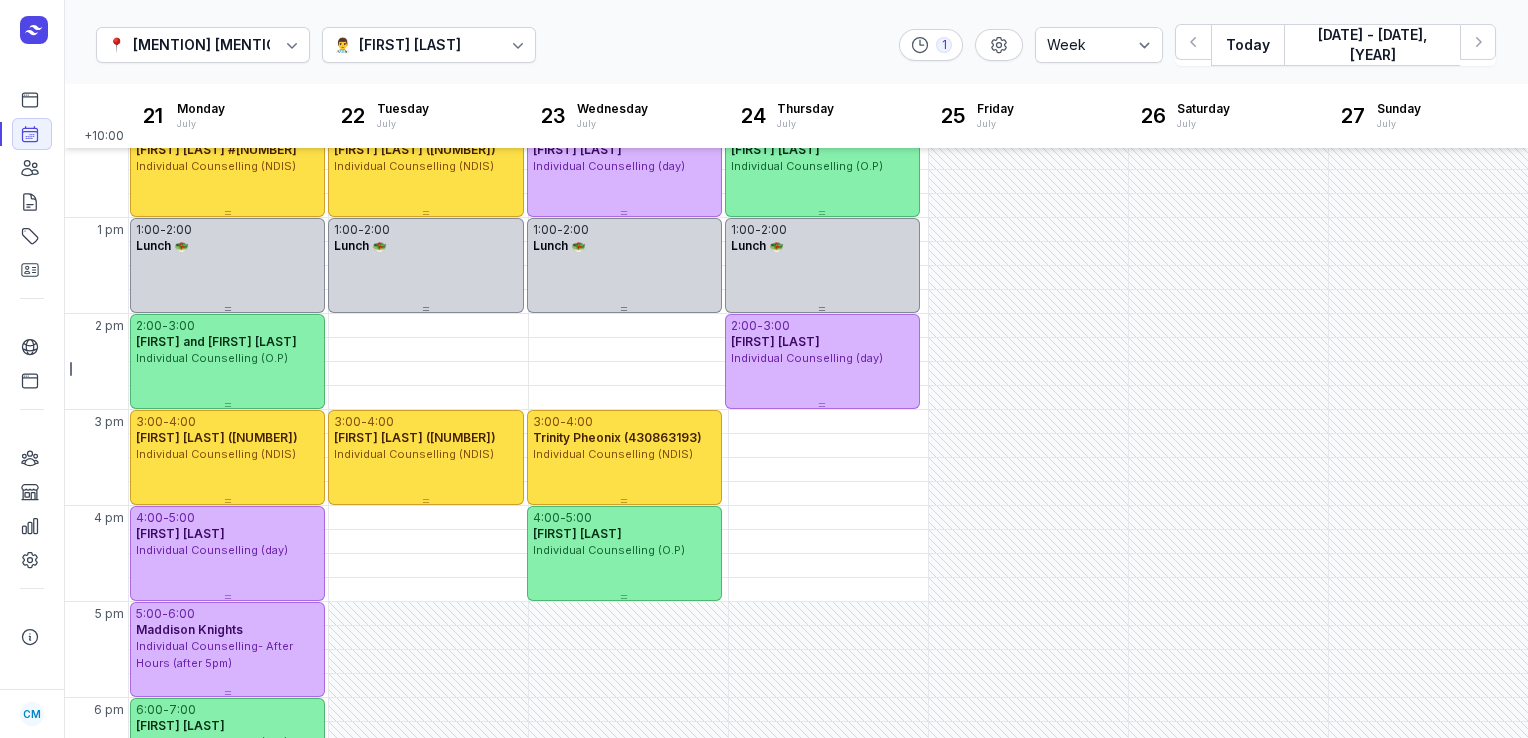 scroll, scrollTop: 408, scrollLeft: 0, axis: vertical 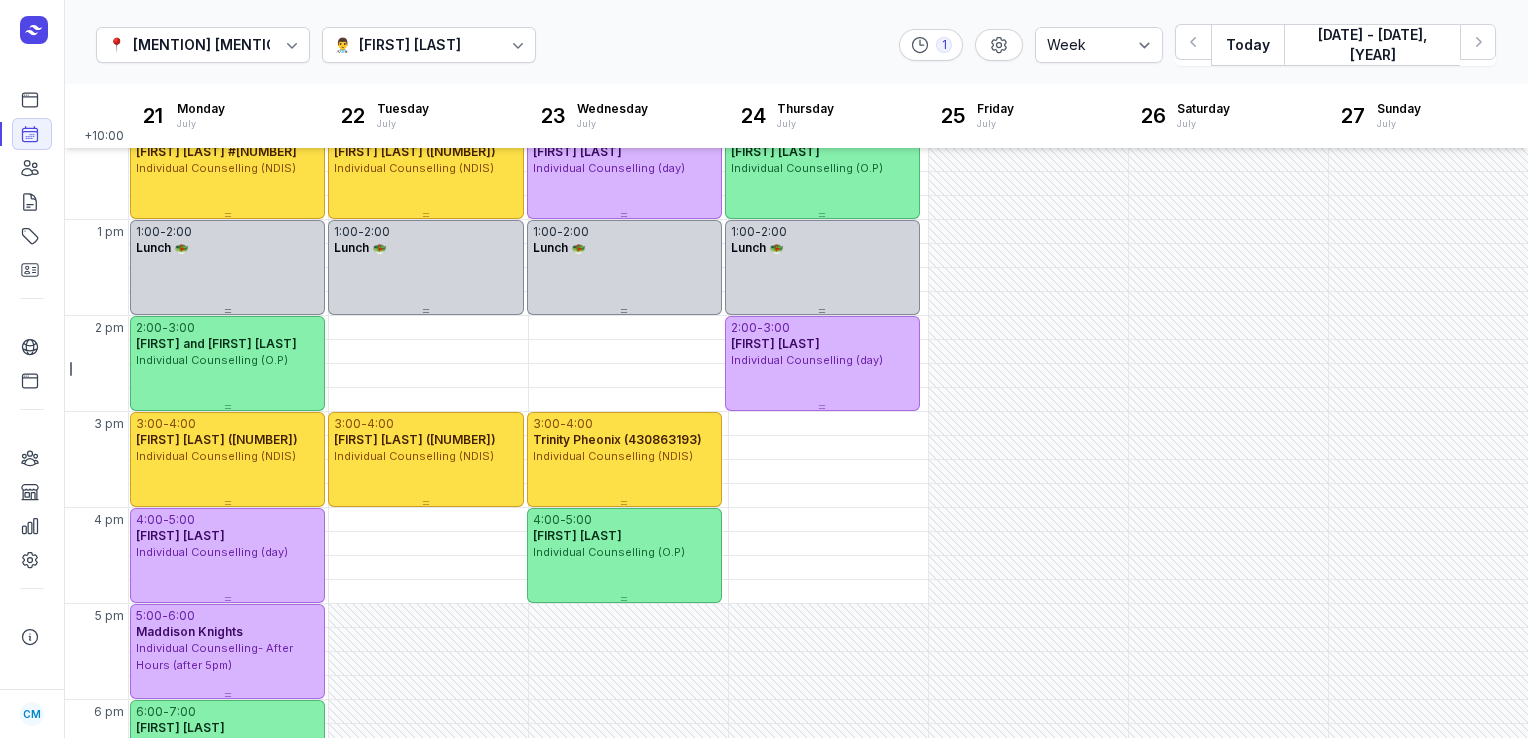 click on "👨‍⚕️ [FIRST] [LAST]" at bounding box center [429, 45] 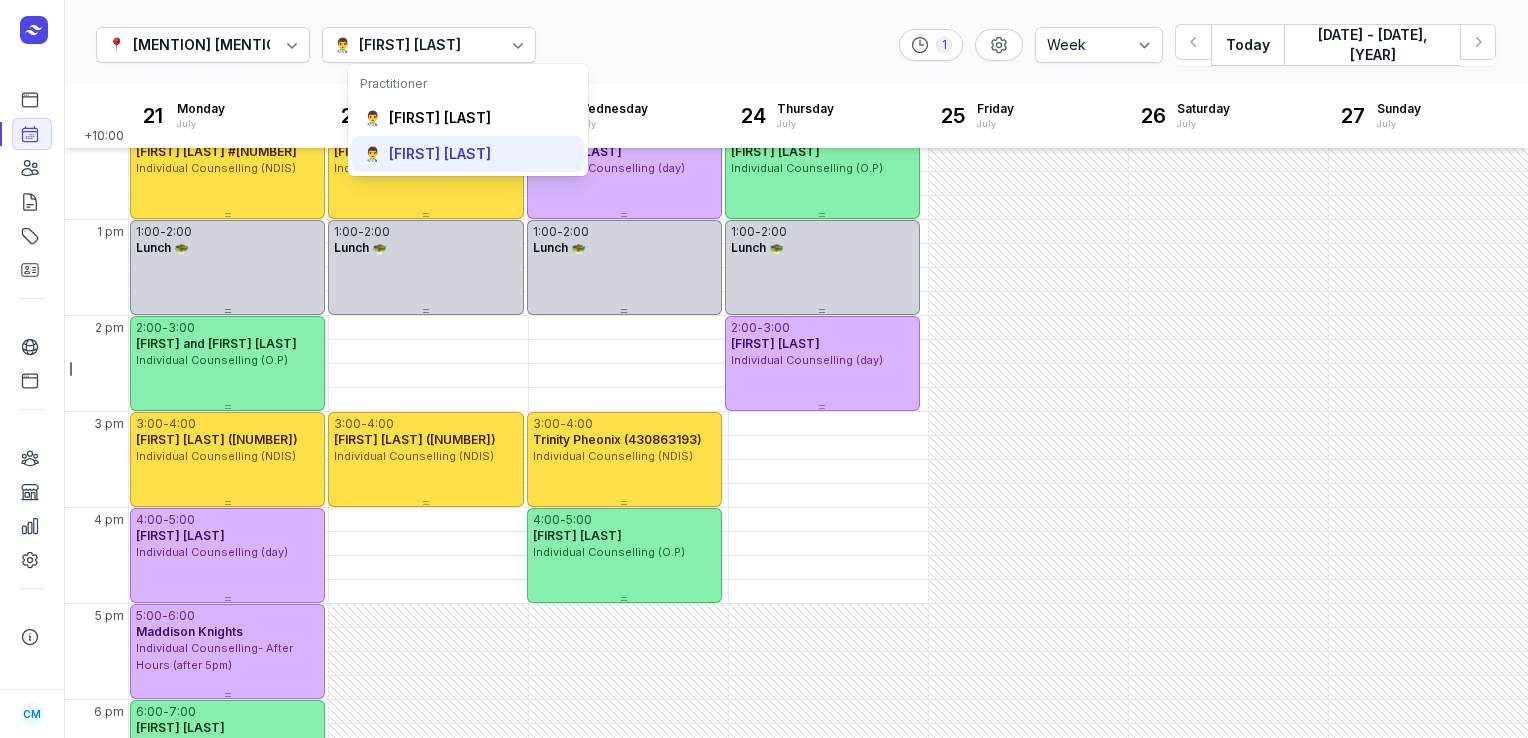 click on "👨‍⚕️ [FIRST] [LAST]" 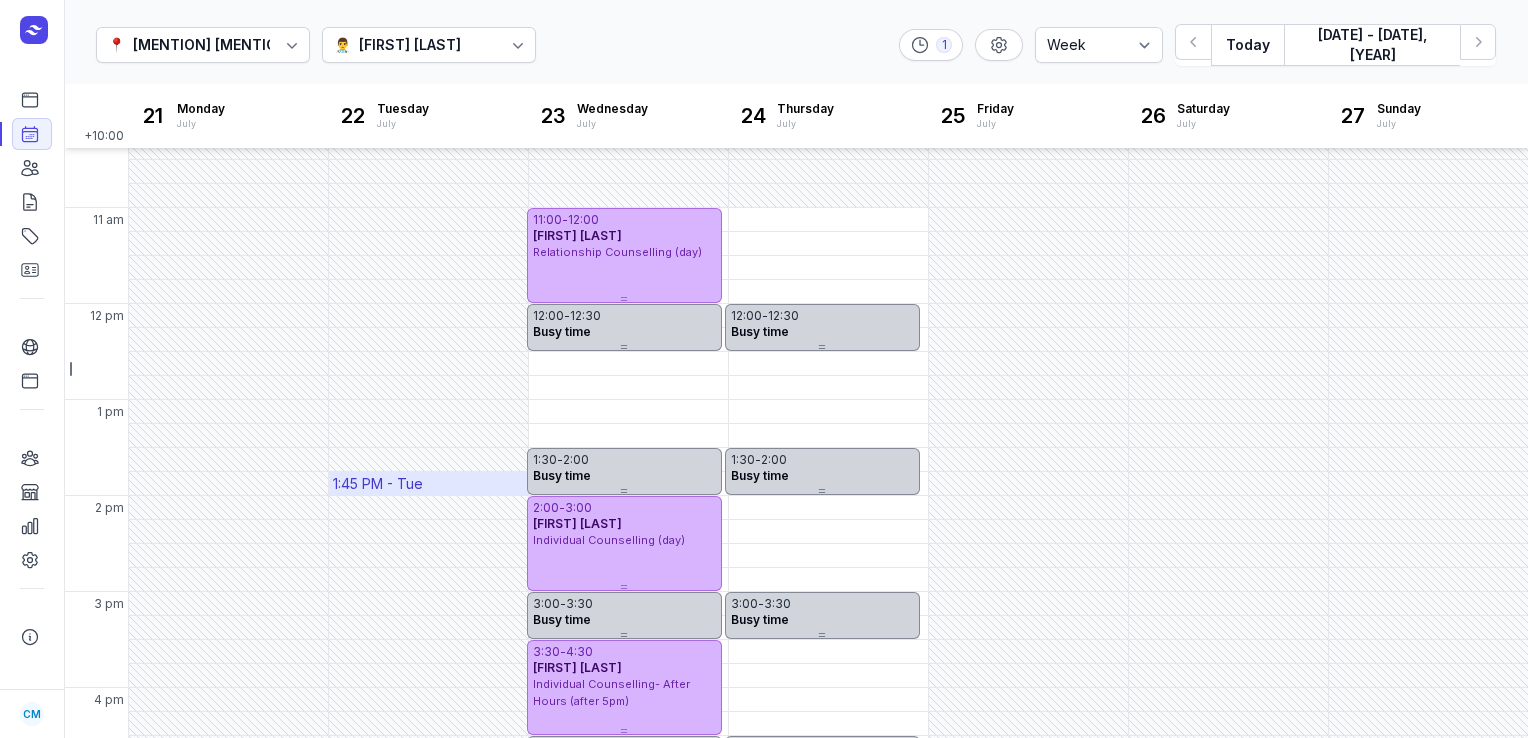 scroll, scrollTop: 226, scrollLeft: 0, axis: vertical 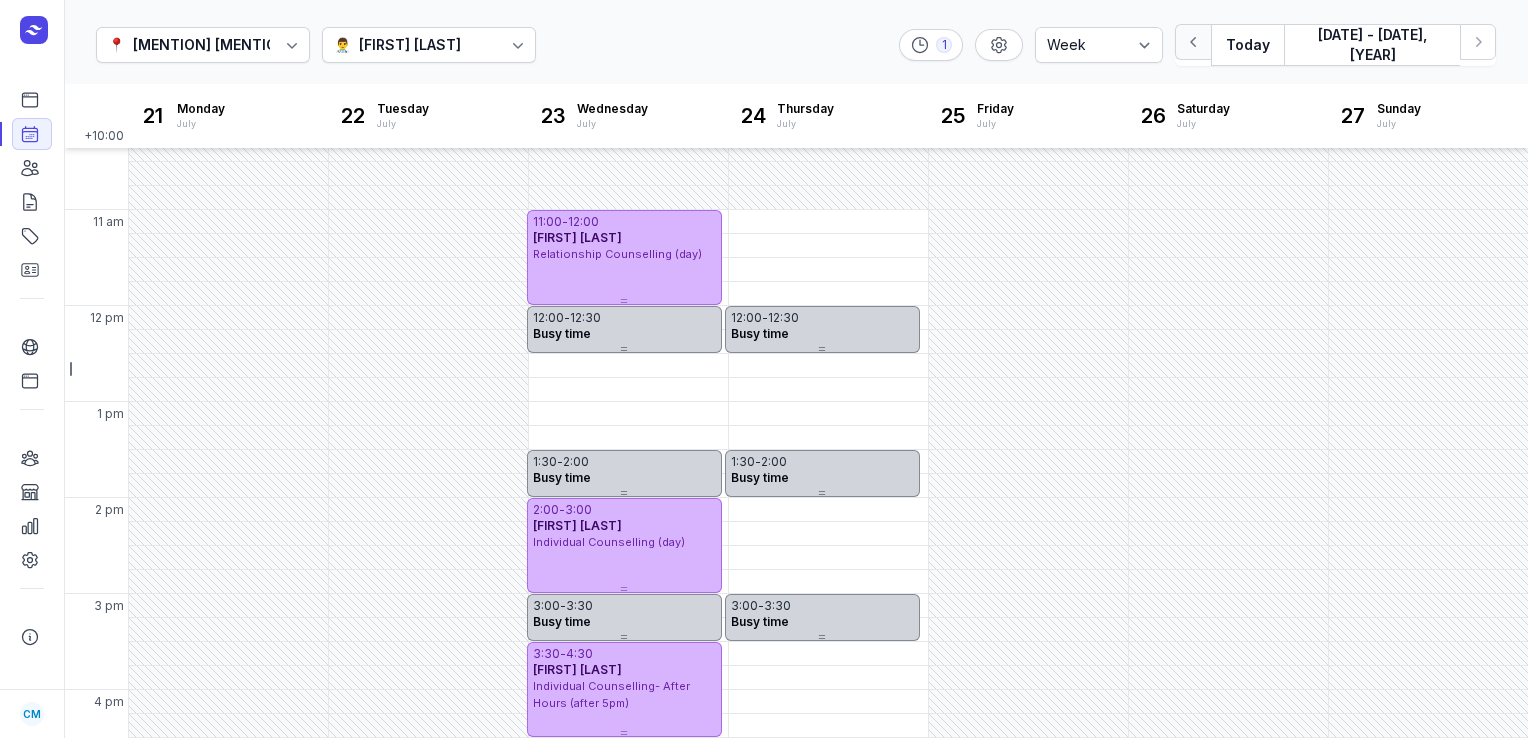 click at bounding box center (1193, 42) 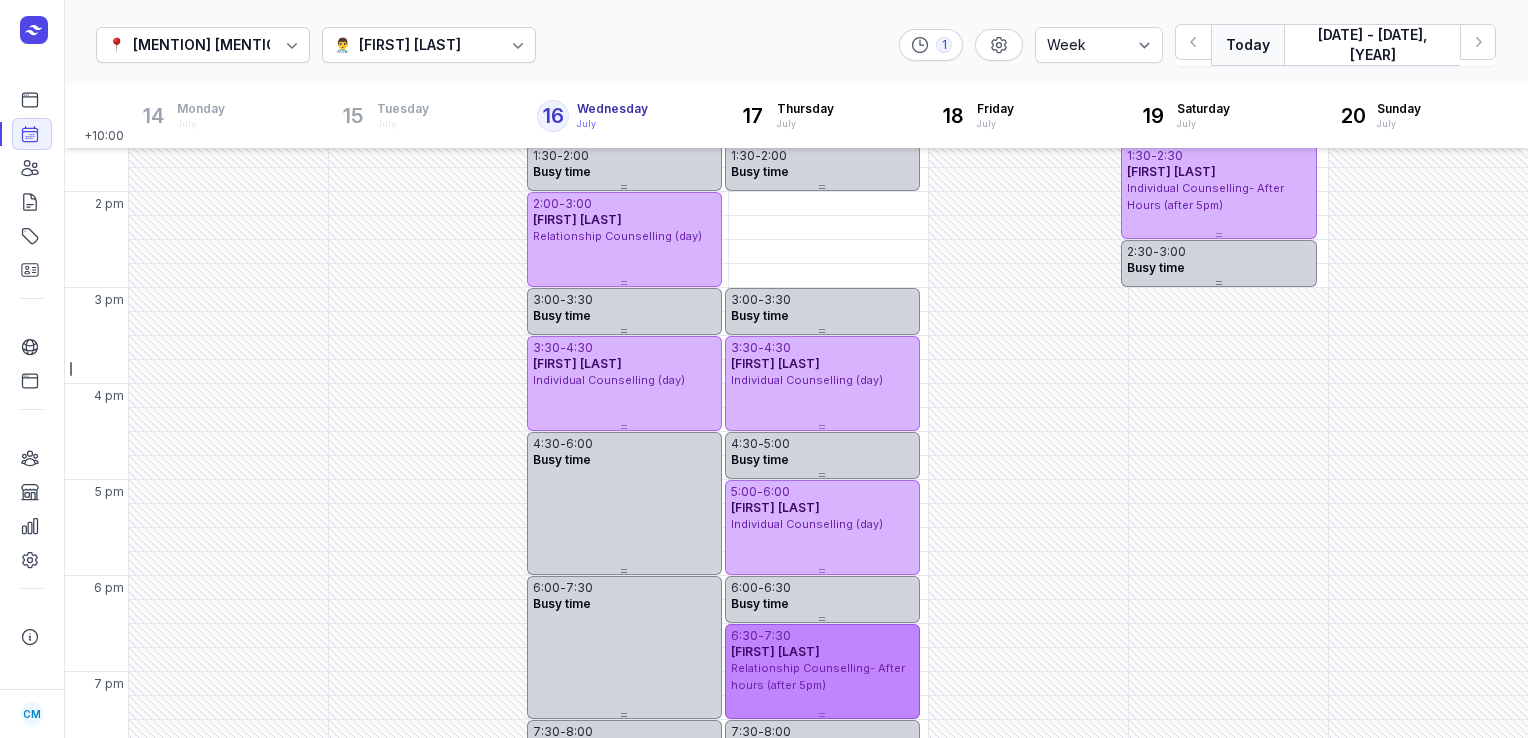 scroll, scrollTop: 561, scrollLeft: 0, axis: vertical 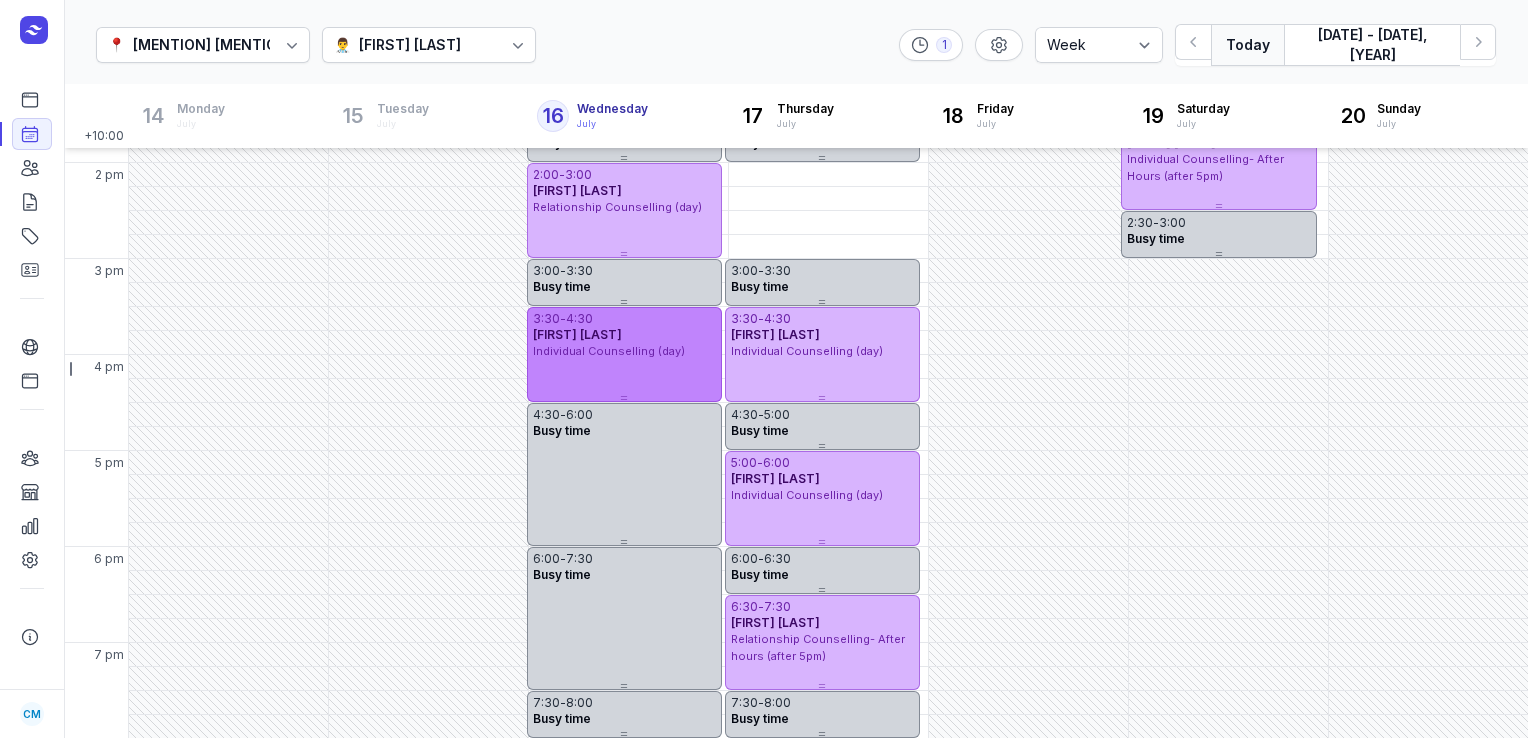 click on "[TIME] - [TIME] [FIRST] [LAST] Individual Counselling (day)" at bounding box center [624, 354] 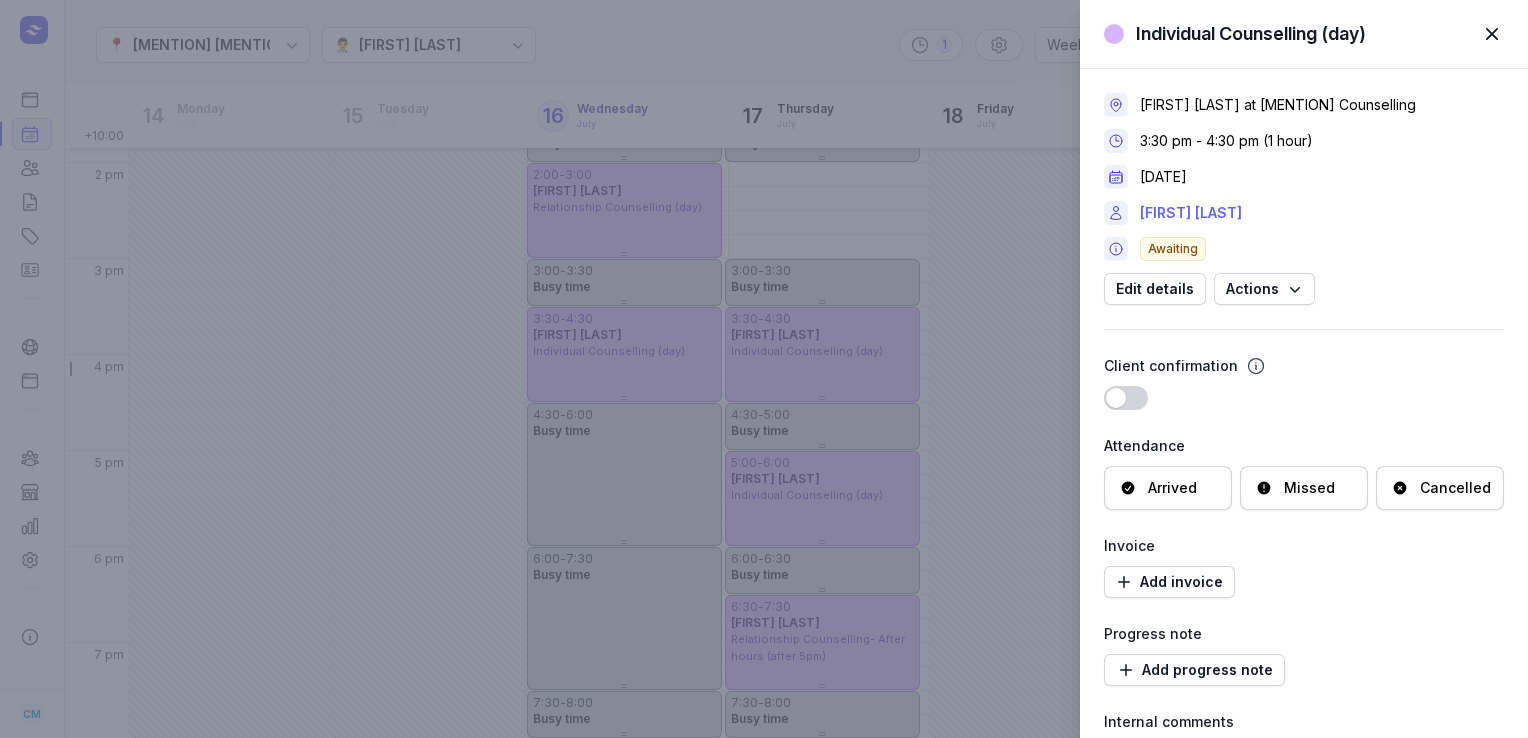click on "[FIRST] [LAST]" at bounding box center [1191, 213] 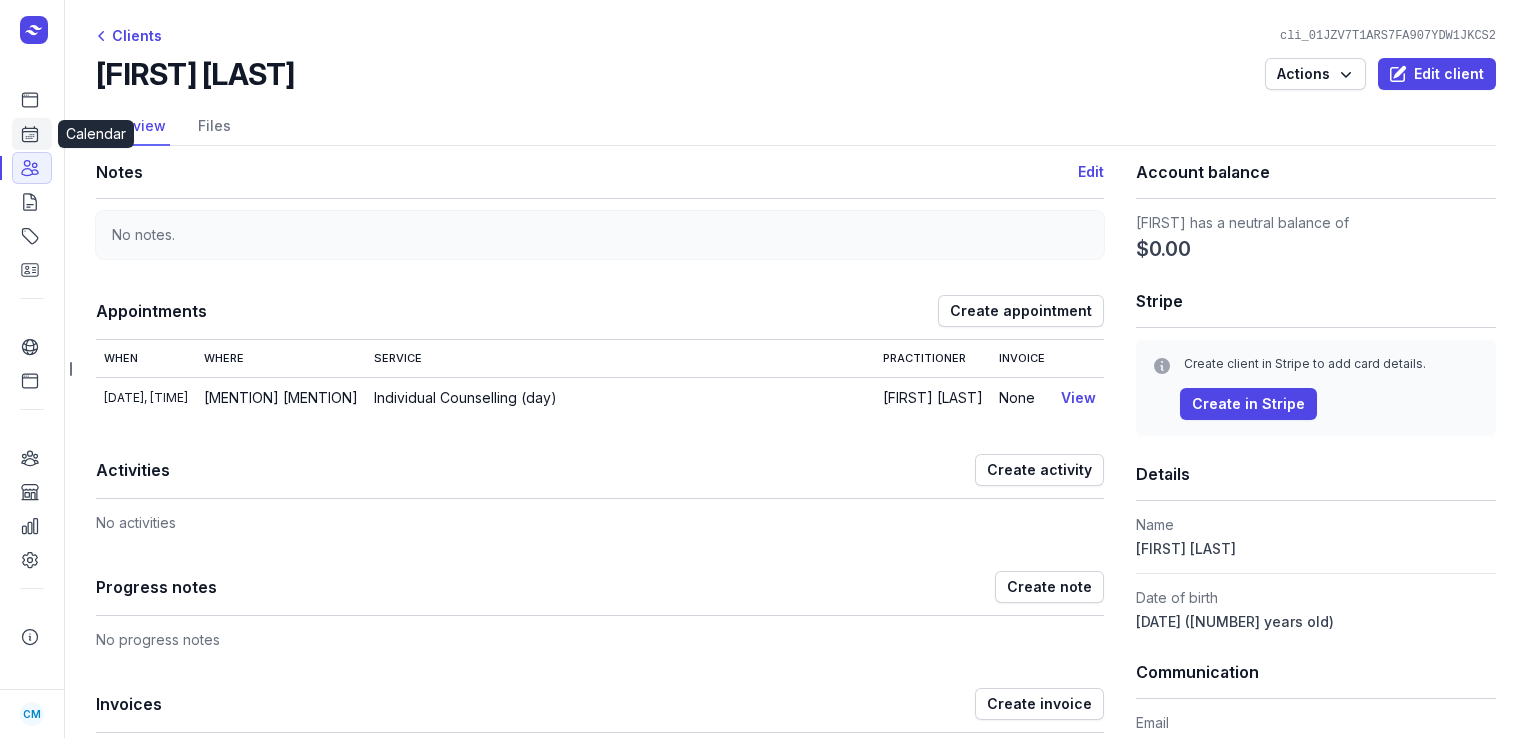 click 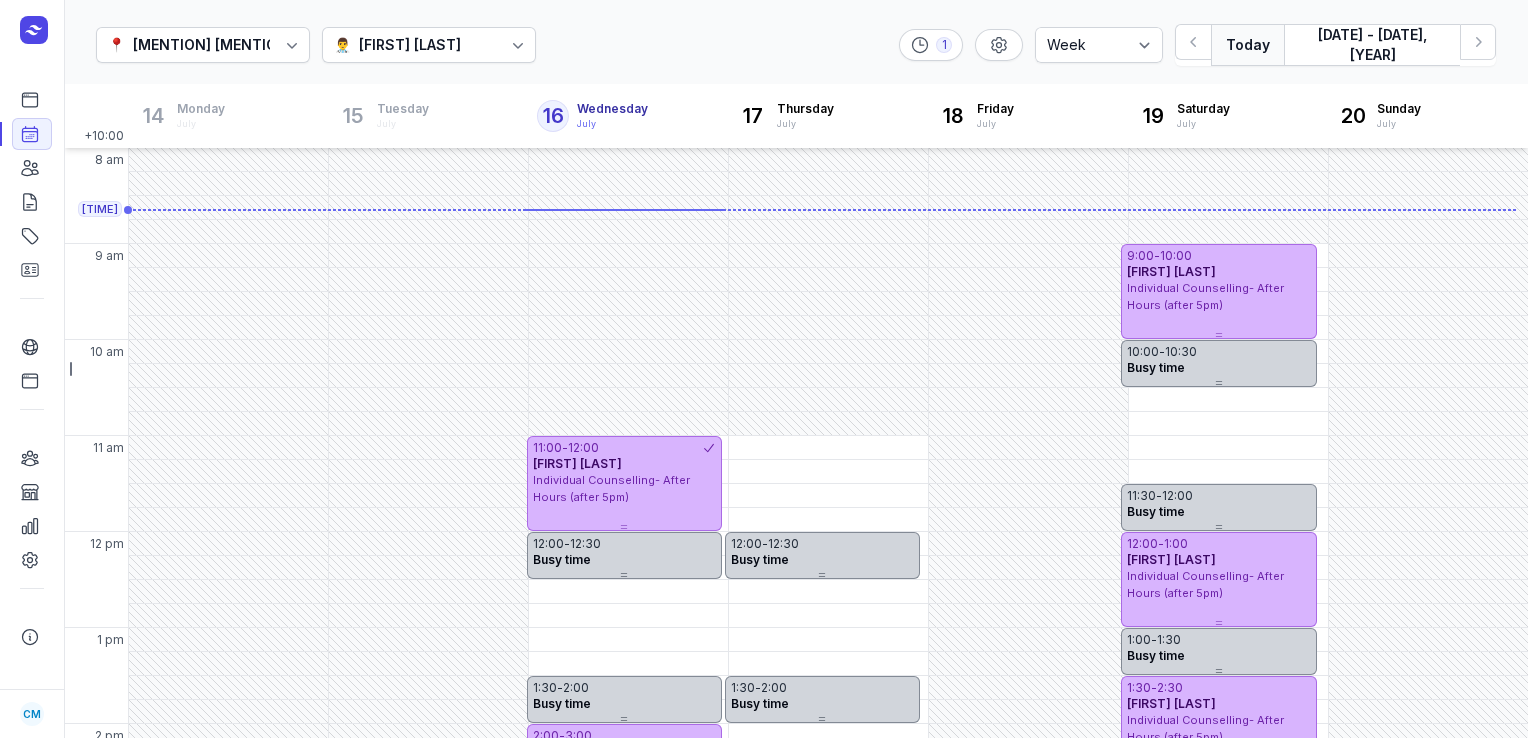 click on "[FIRST] [LAST]" at bounding box center (410, 45) 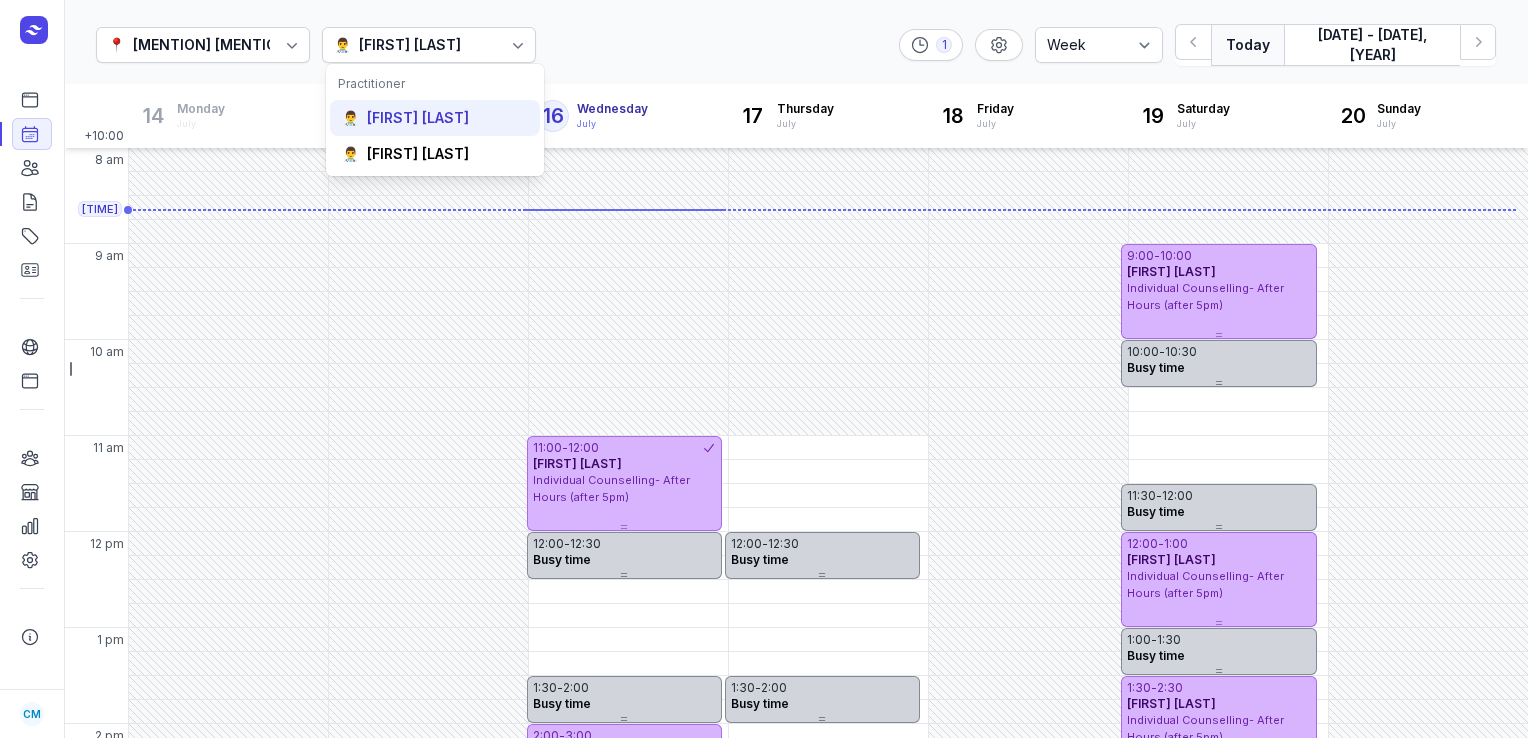 click on "[FIRST] [LAST]" at bounding box center [418, 118] 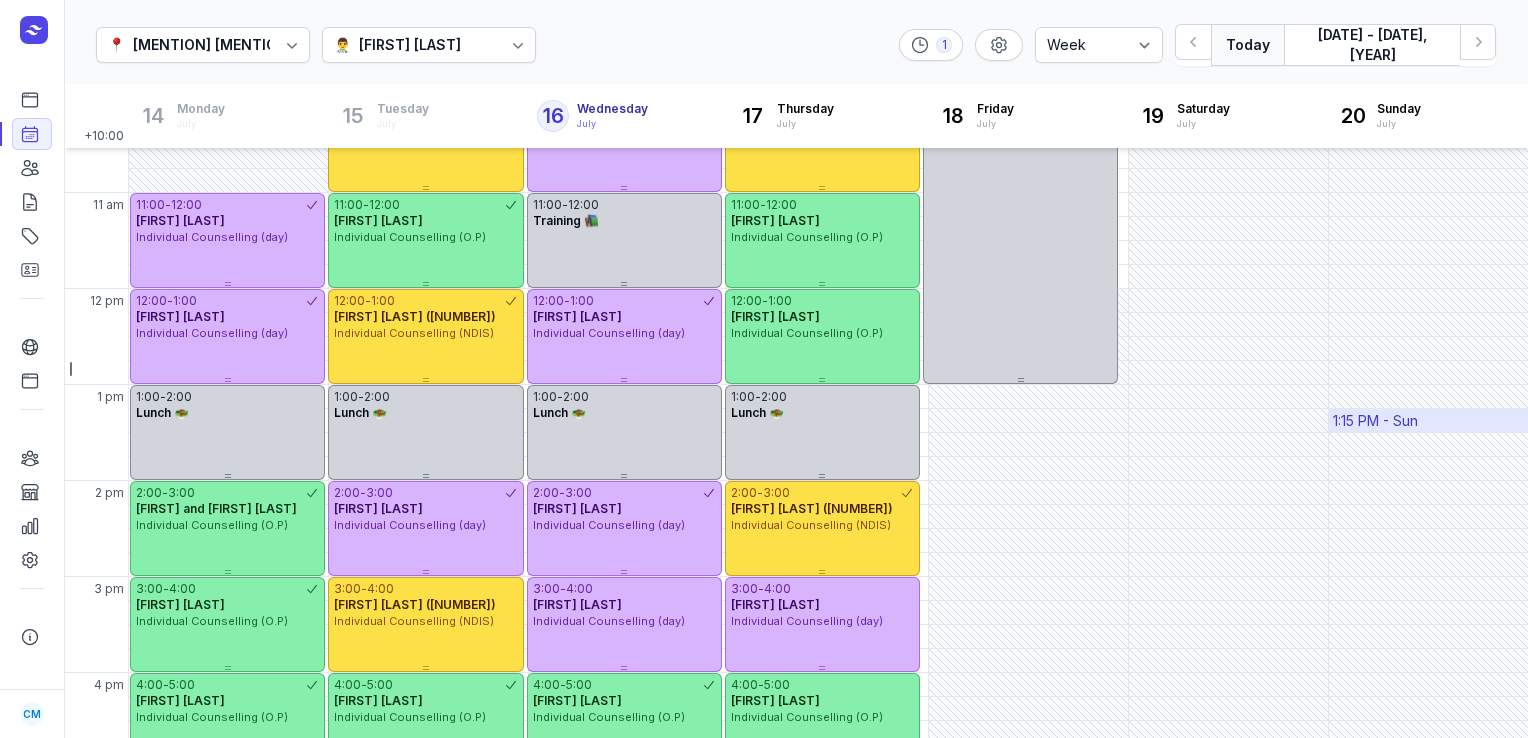 scroll, scrollTop: 242, scrollLeft: 0, axis: vertical 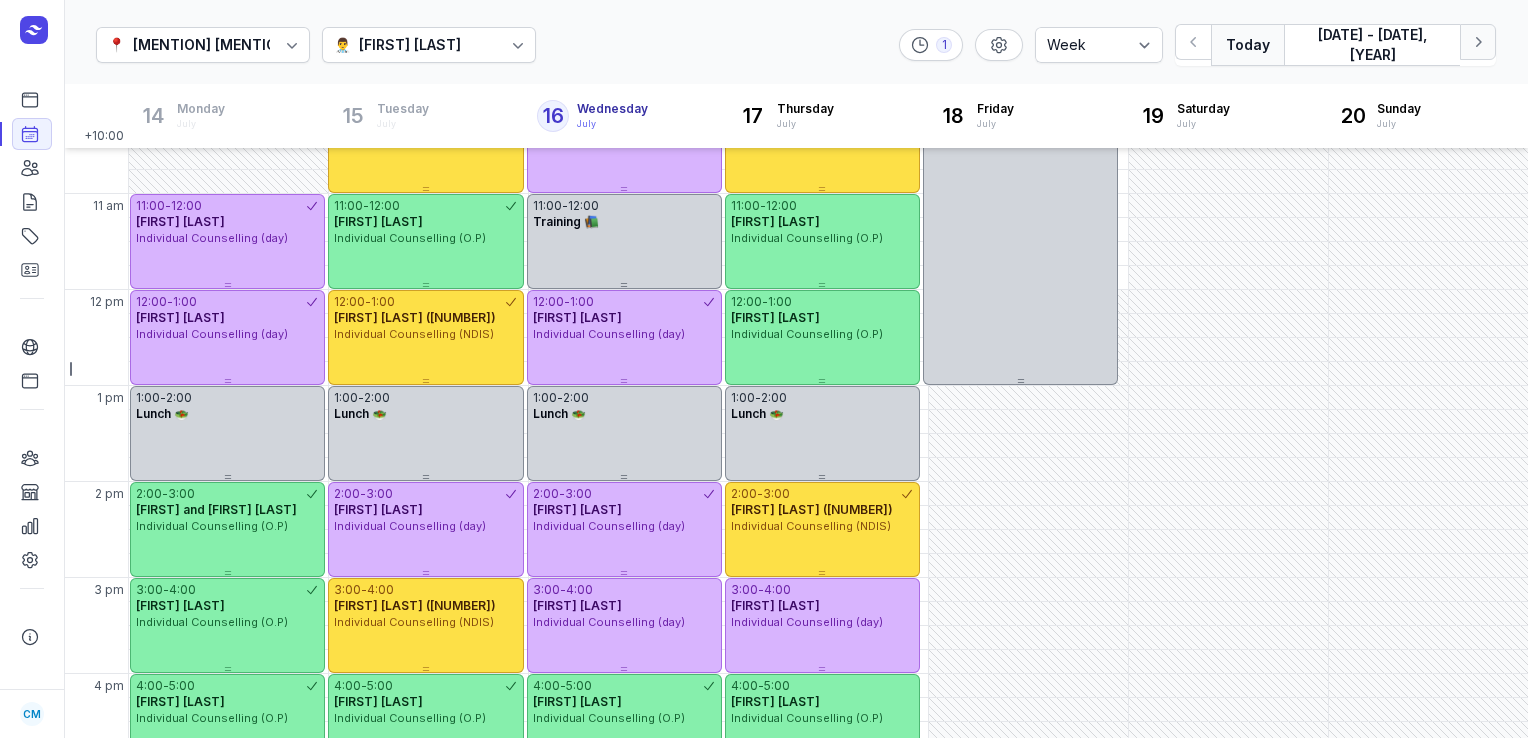 click 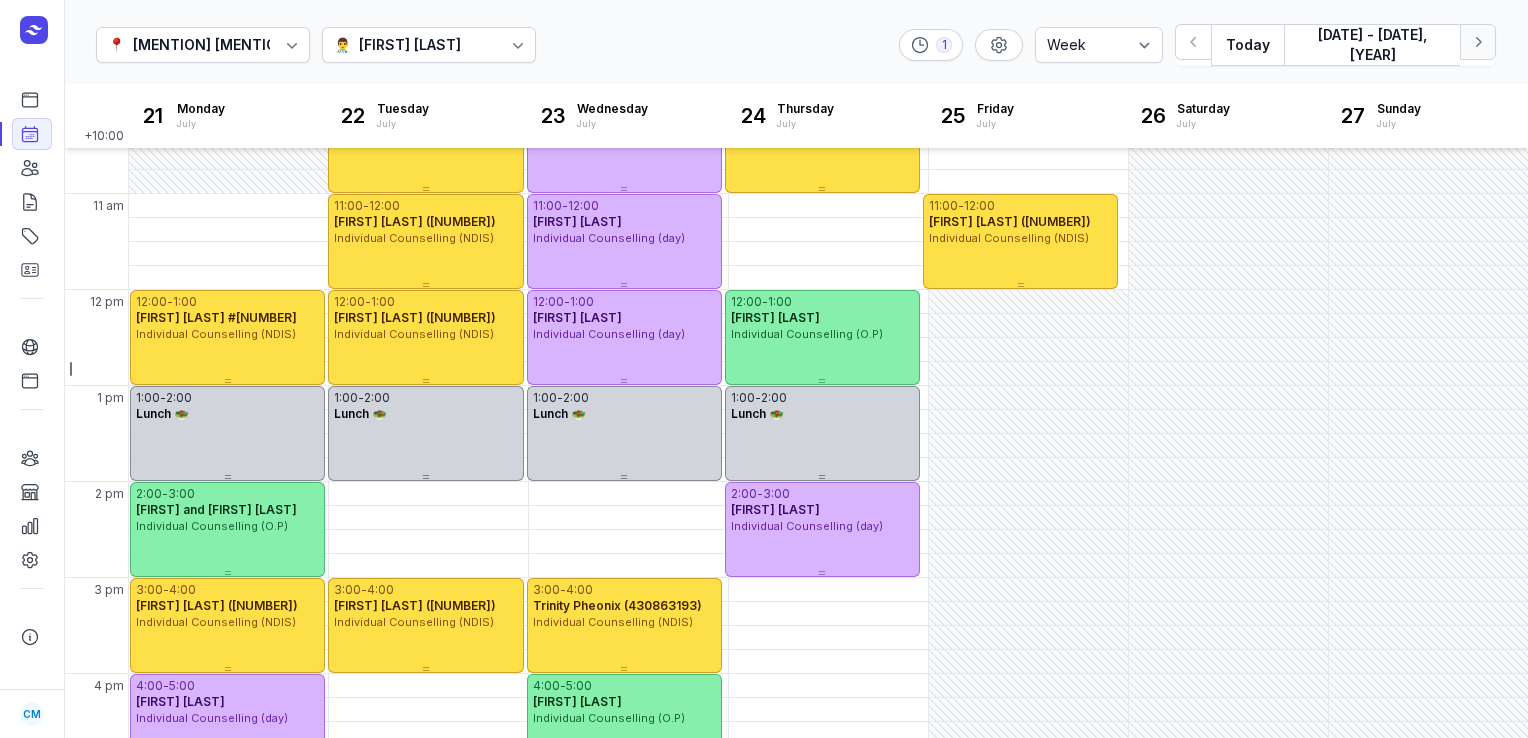 click 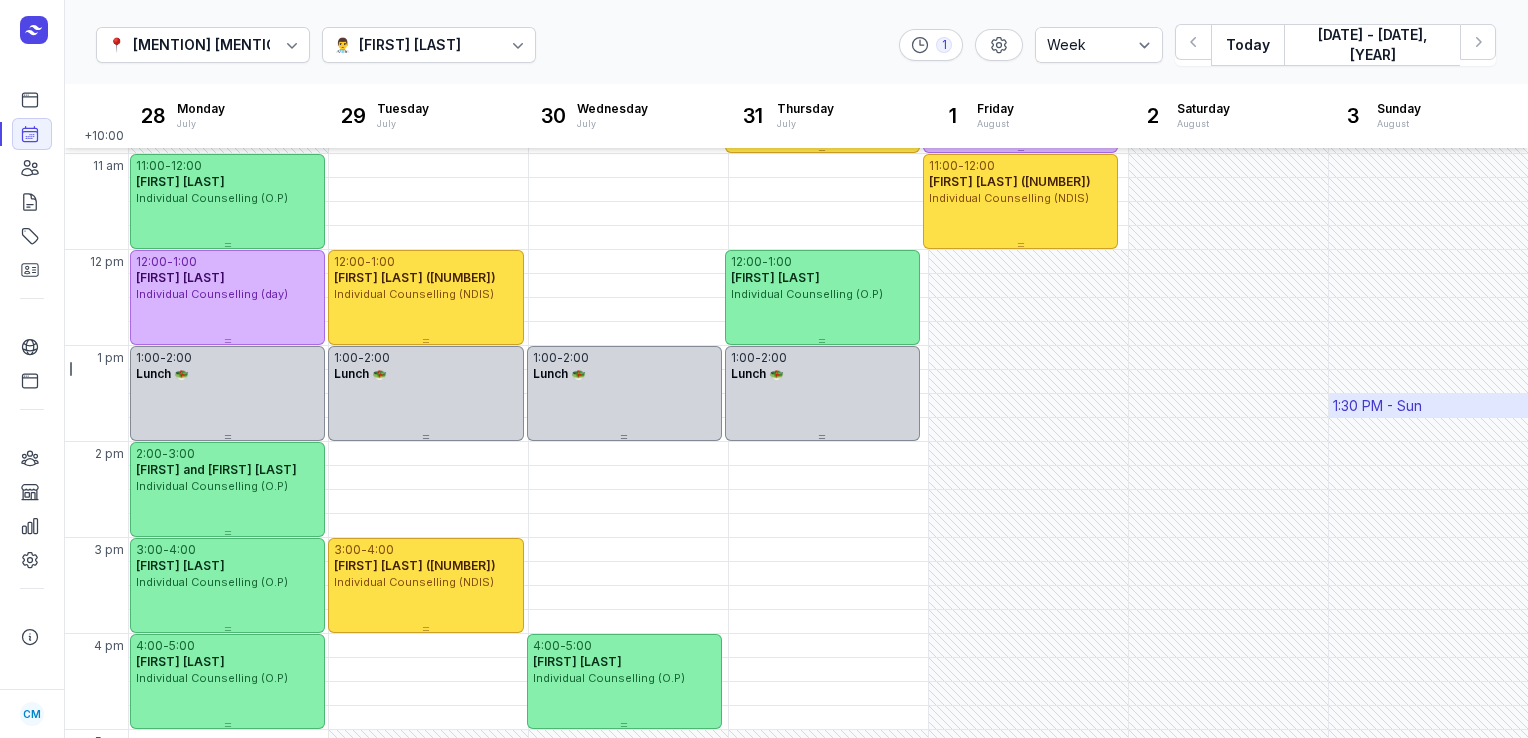scroll, scrollTop: 184, scrollLeft: 0, axis: vertical 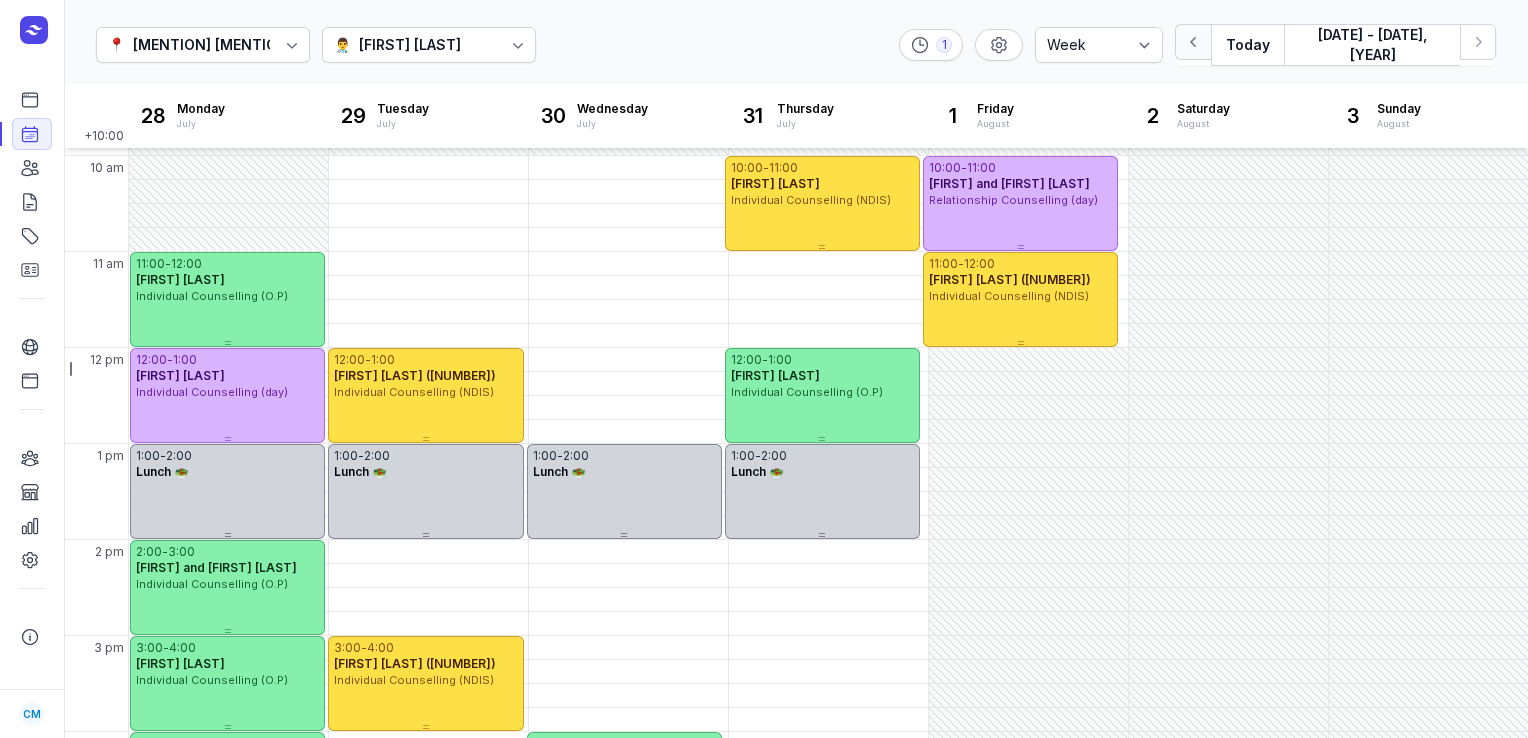 click 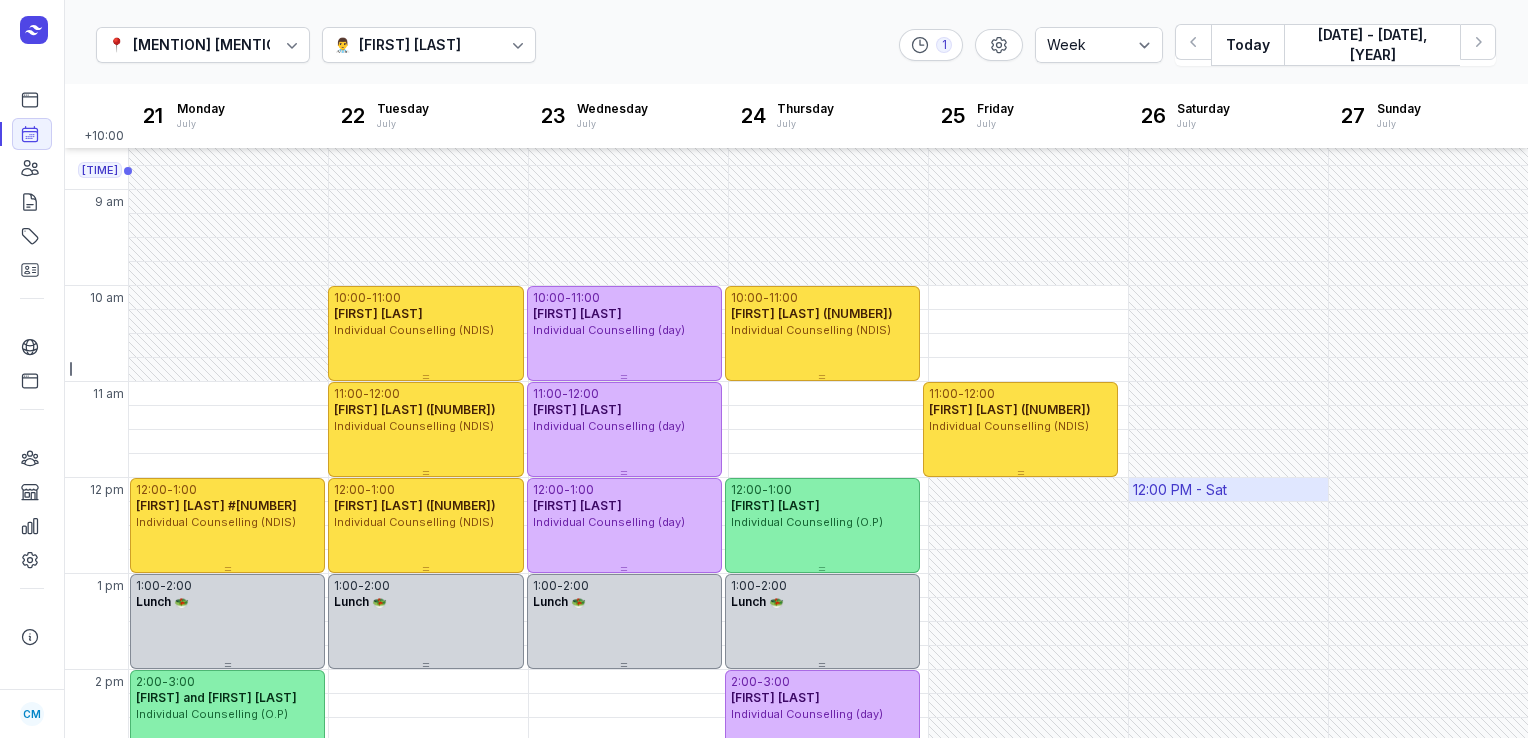 scroll, scrollTop: 52, scrollLeft: 0, axis: vertical 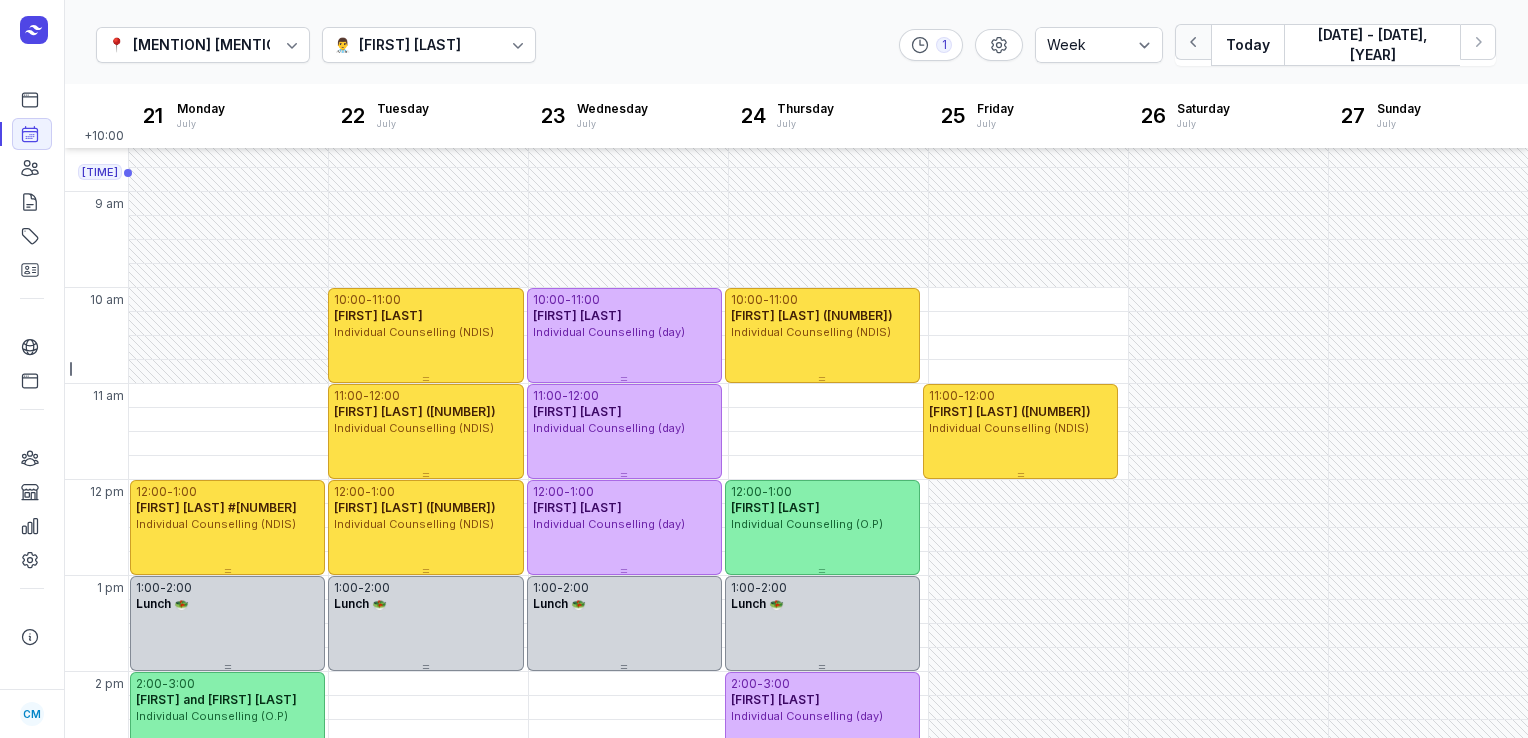 click 